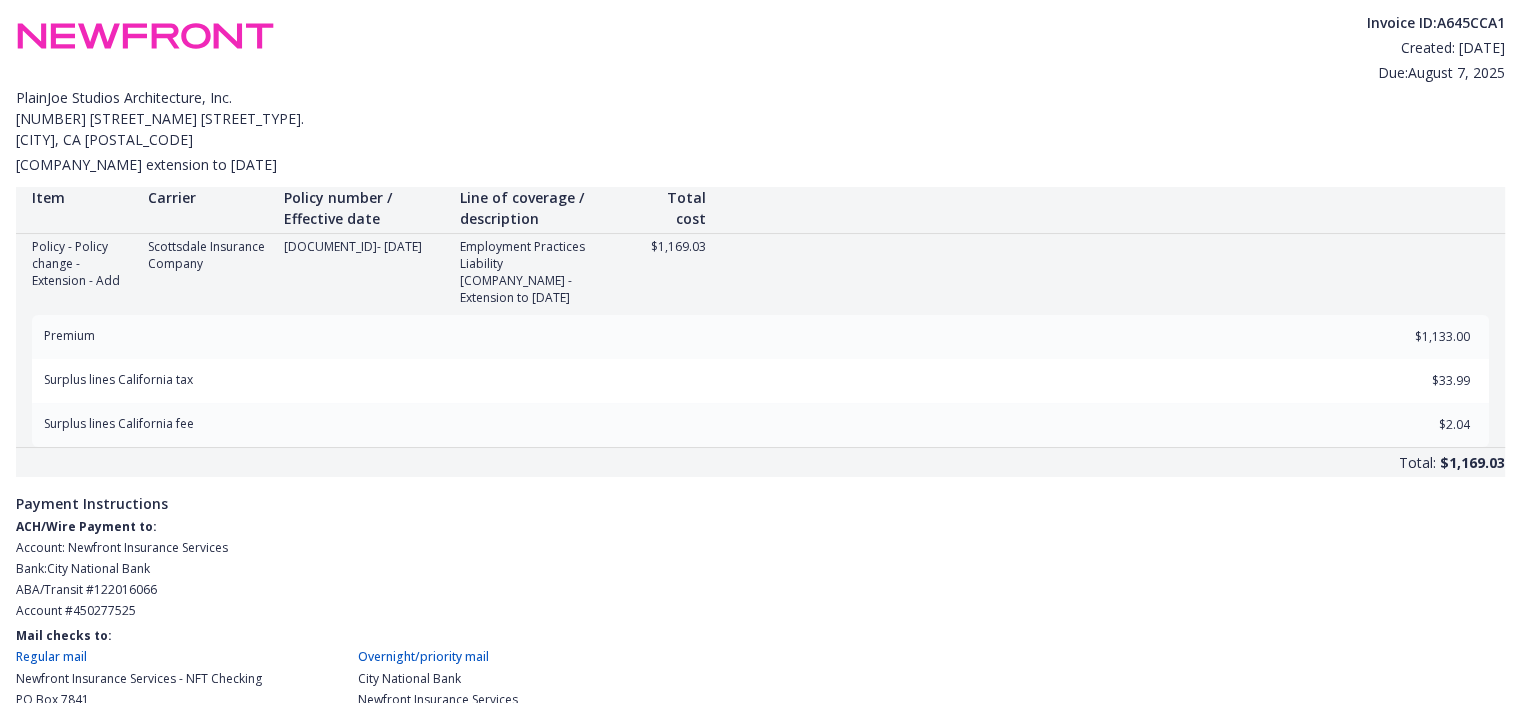 scroll, scrollTop: 0, scrollLeft: 0, axis: both 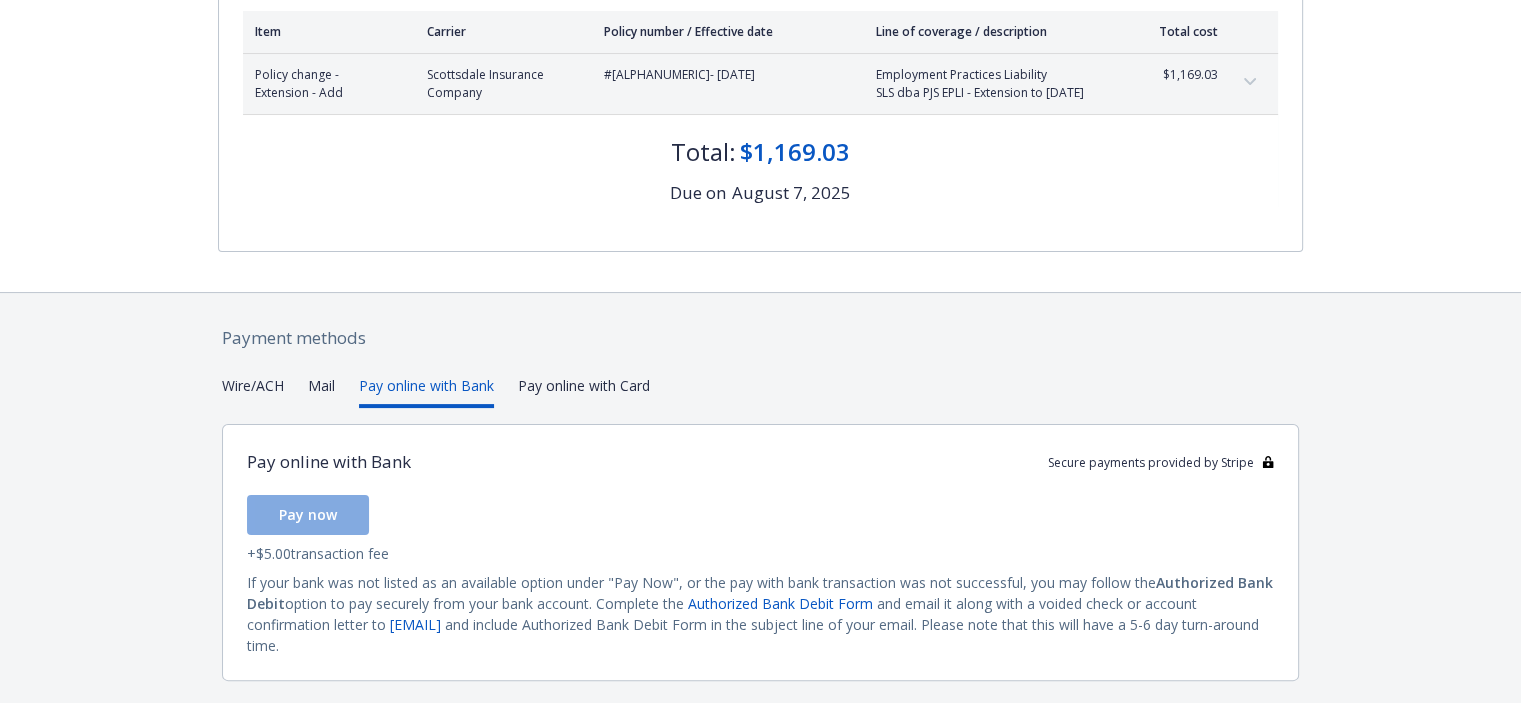 click on "Pay online with Bank" at bounding box center (426, 391) 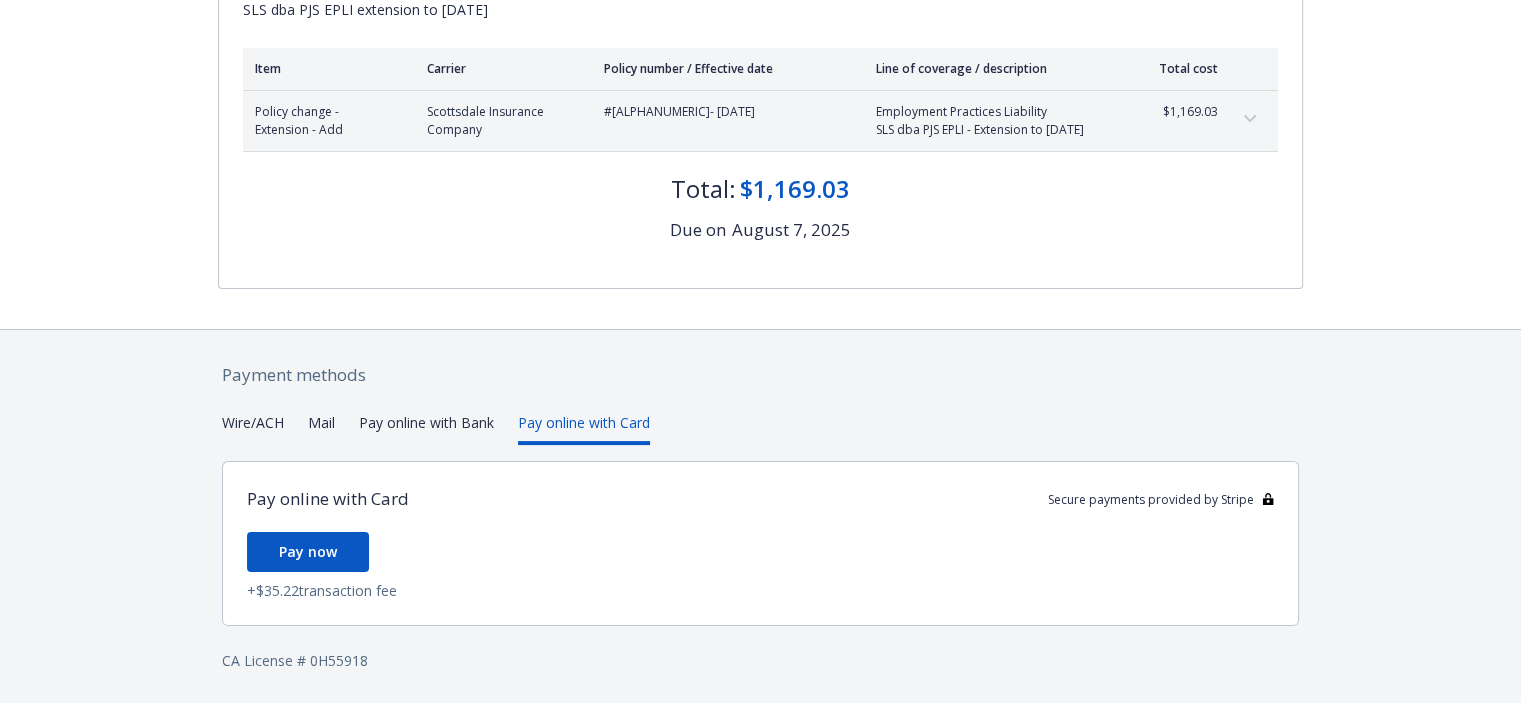 scroll, scrollTop: 287, scrollLeft: 0, axis: vertical 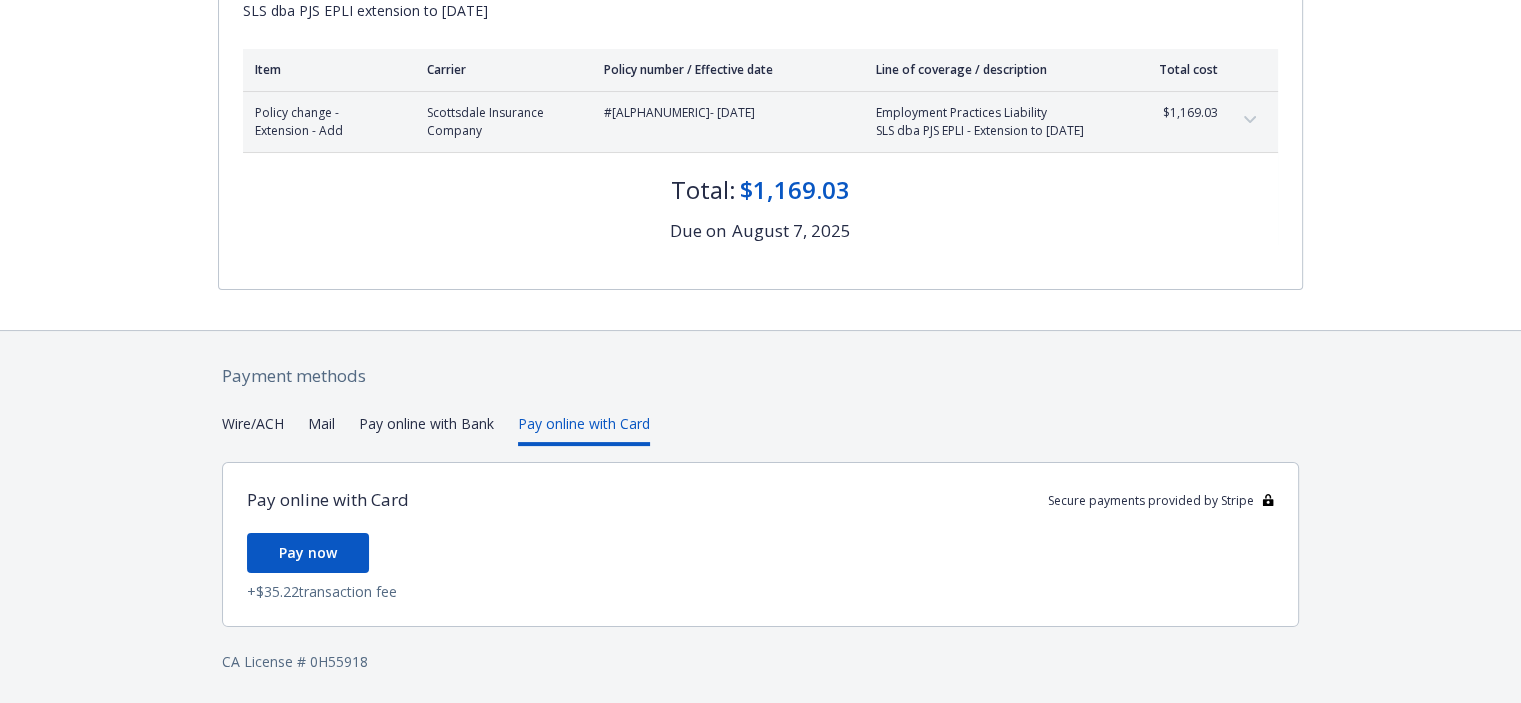 click on "Payment methods Wire/ACH Mail Pay online with Bank Pay online with Card Pay online with Card Secure payments provided by Stripe Pay now + $35.22  transaction fee CA License # [LICENSE_NUMBER]" at bounding box center (760, 518) 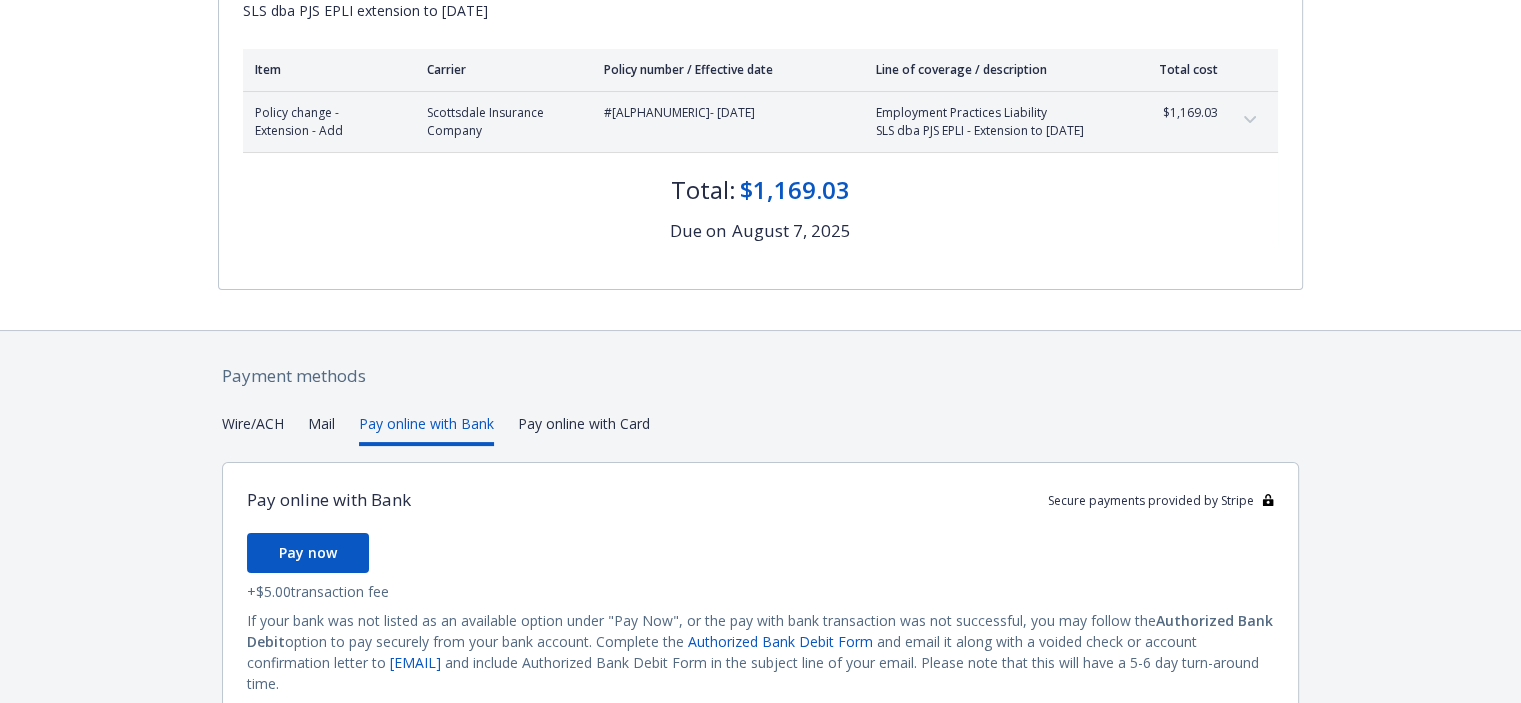 click on "Pay online with Bank" at bounding box center (426, 429) 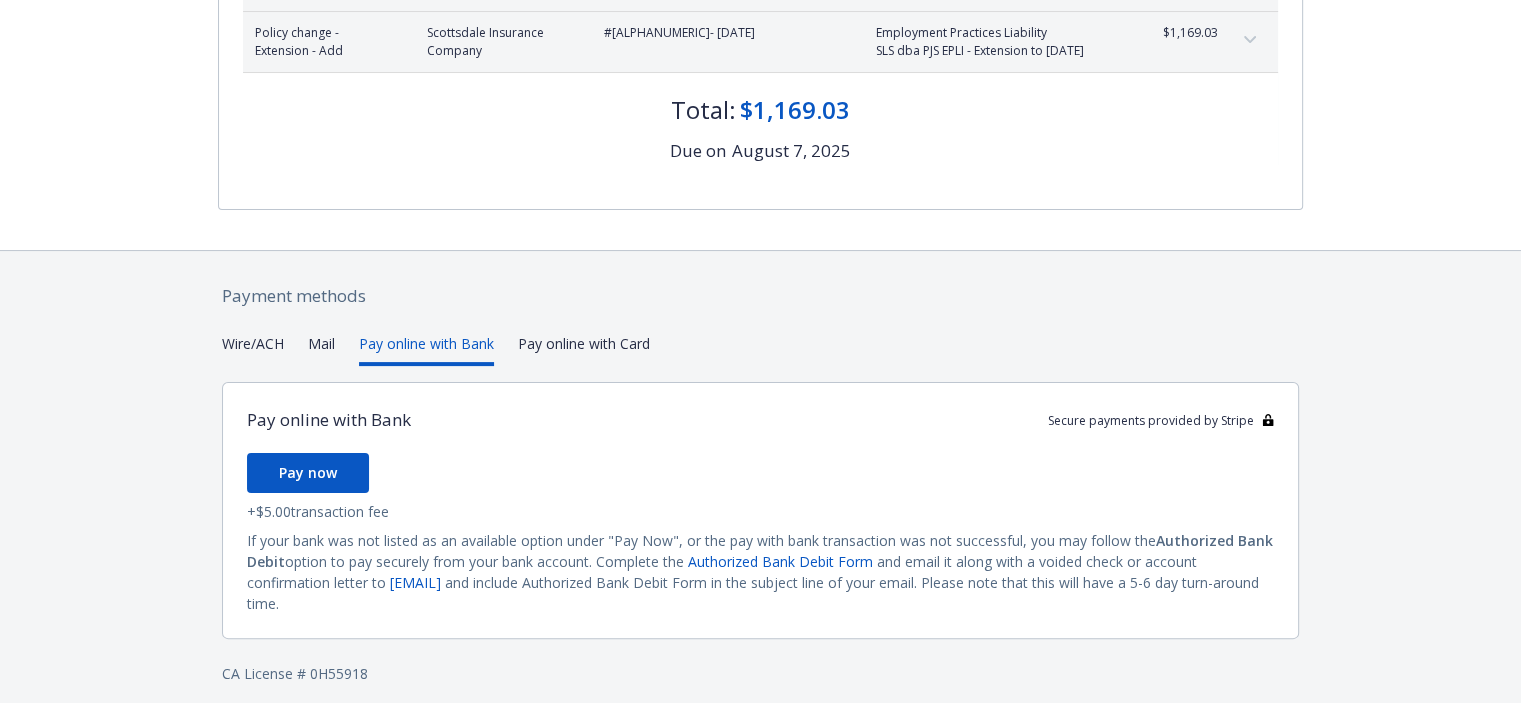 scroll, scrollTop: 379, scrollLeft: 0, axis: vertical 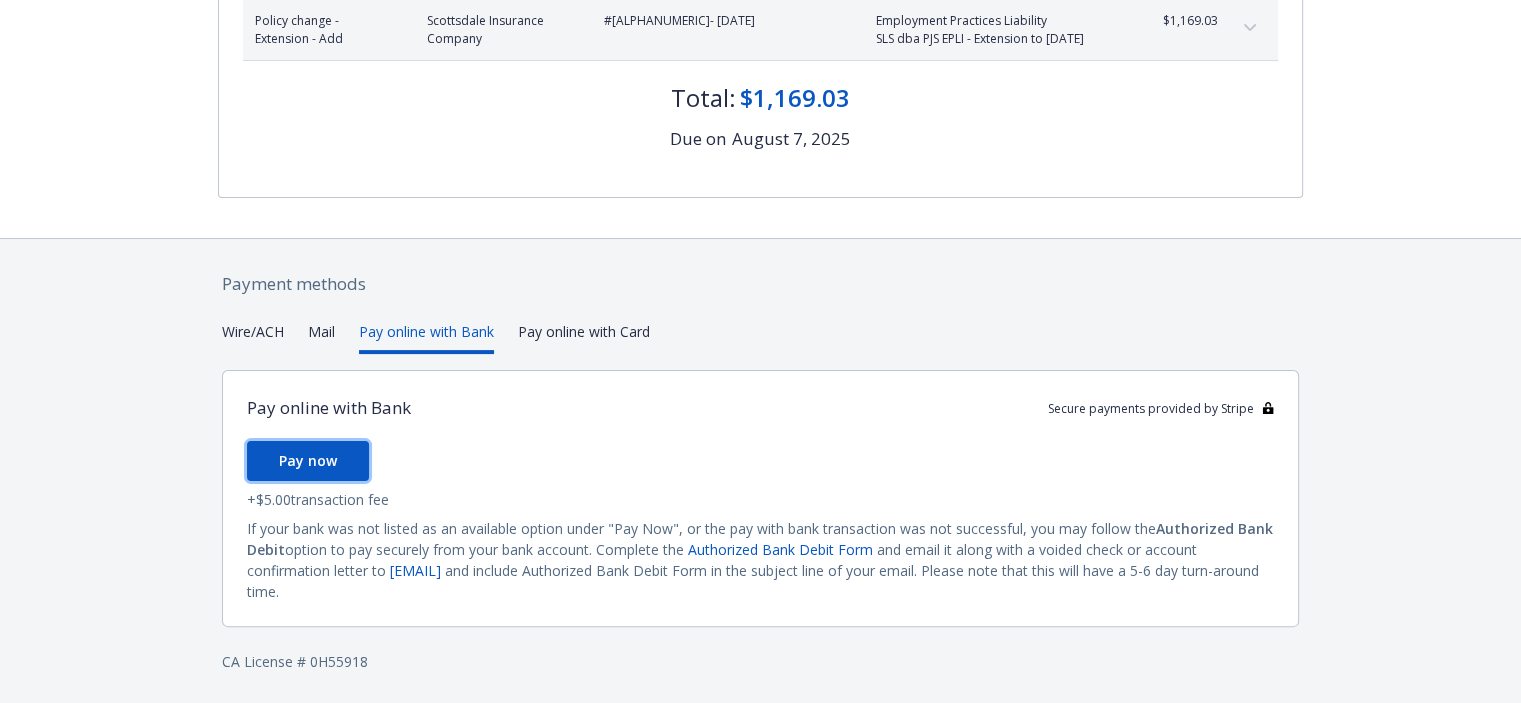 click on "Pay now" at bounding box center [308, 461] 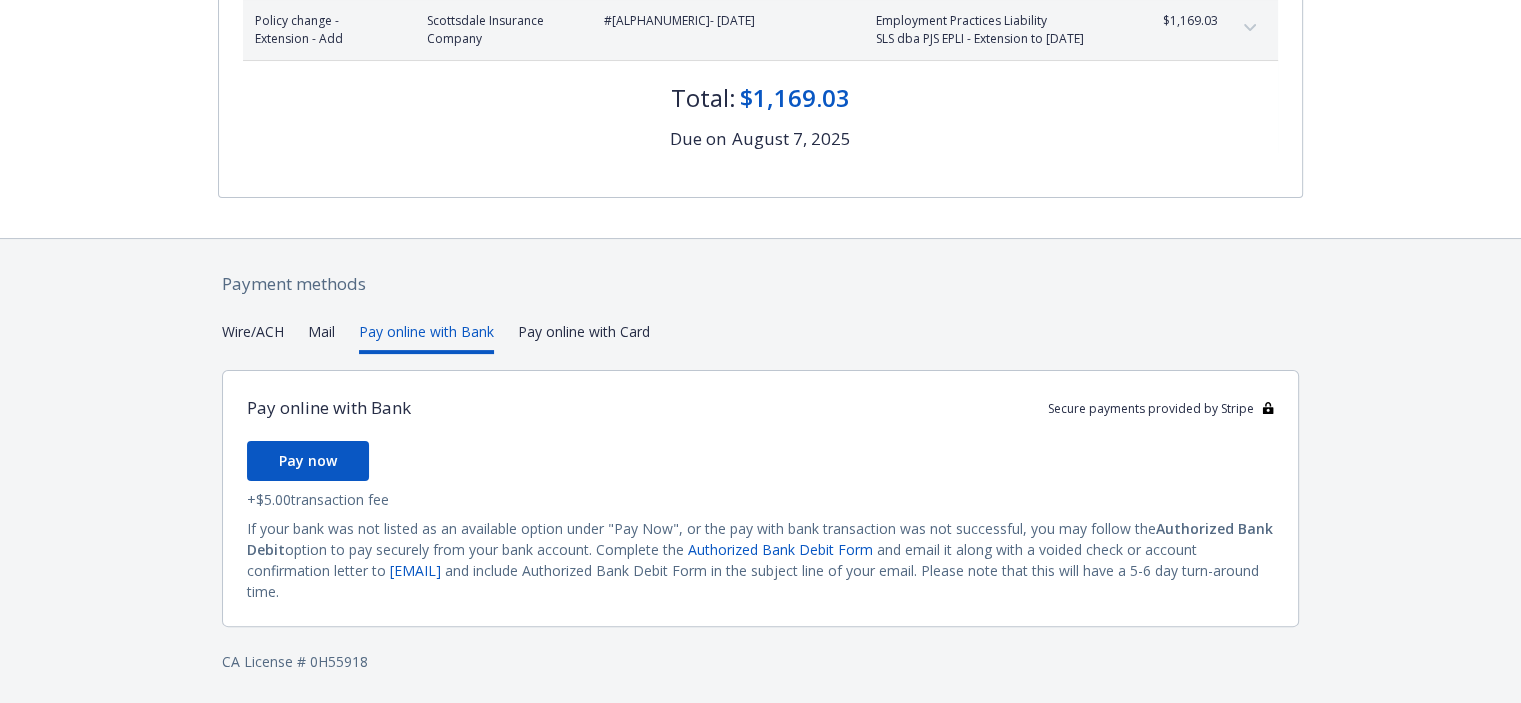 click on "Payment methods Wire/ACH Mail Pay online with Bank Pay online with Card Pay online with Bank Secure payments provided by Stripe Pay now + $5.00  transaction fee If your bank was not listed as an available option under "Pay Now", or the pay with bank transaction was not successful, you may follow the  Authorized Bank Debit  option to pay securely from your bank account. Complete the   Authorized Bank Debit Form   and email it along with a voided check or account confirmation letter to   [EMAIL]   and include Authorized Bank Debit Form in the subject line of your email. Please note that this will have a 5-6 day turn-around time. CA License # [LICENSE_NUMBER]" at bounding box center (760, 471) 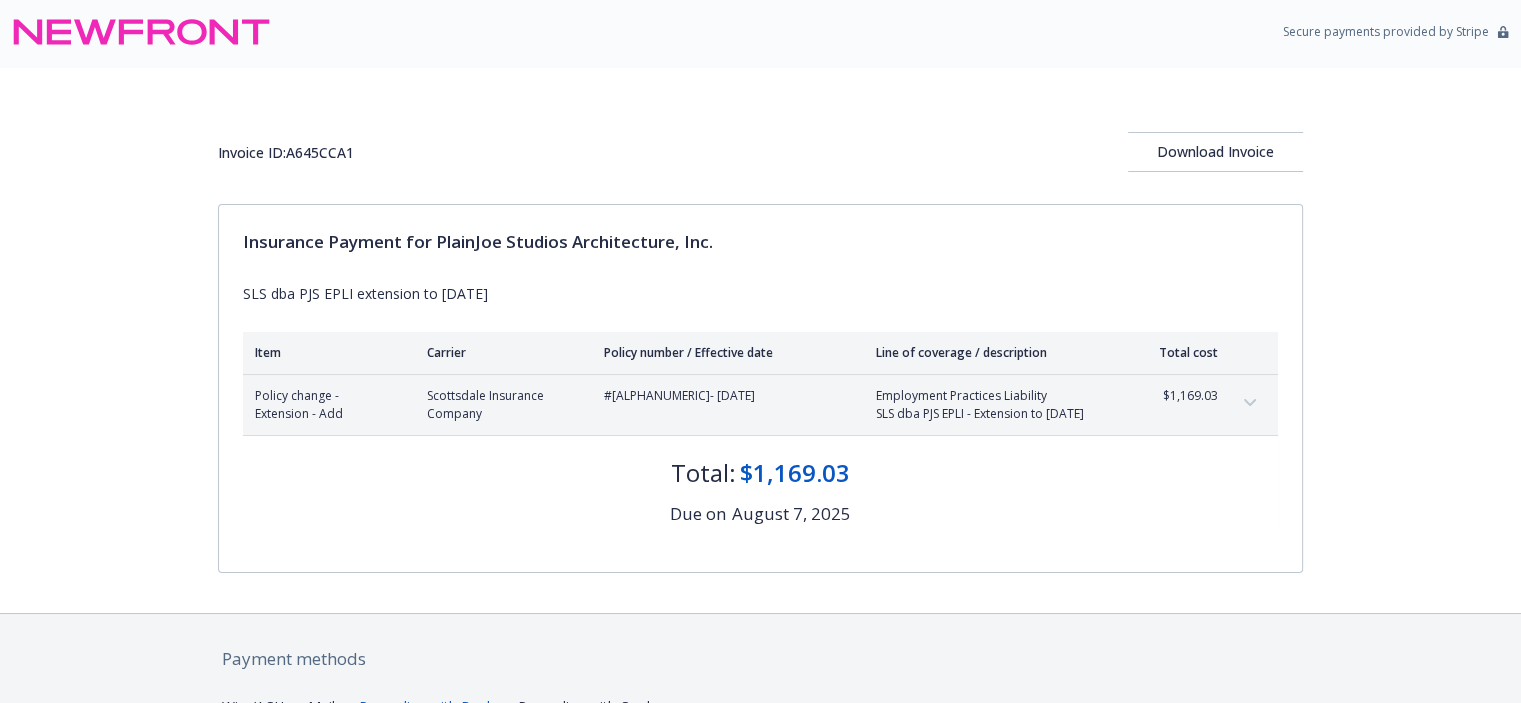 scroll, scrollTop: 0, scrollLeft: 0, axis: both 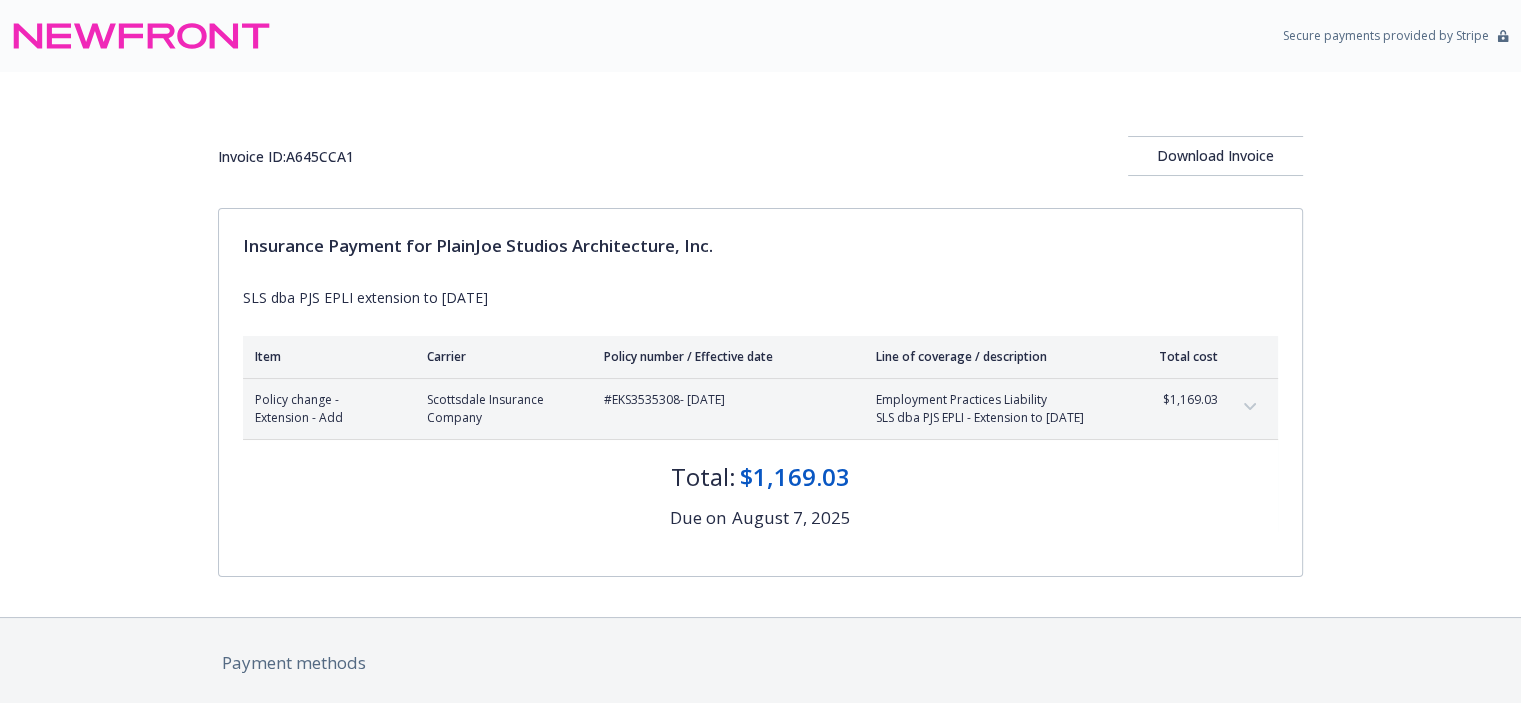 click on "Invoice ID:  A645CCA1 Download Invoice Insurance Payment for PlainJoe Studios Architecture, Inc. SLS dba PJS EPLI extension to [DATE] Item Carrier Policy number / Effective date Line of coverage / description Total cost Policy change - Extension - Add Scottsdale Insurance Company #EKS3535308  - [DATE] Employment Practices Liability SLS dba PJS EPLI - Extension to [DATE] $1,169.03 Premium $1,133.00 Surplus lines California tax $33.99 Surplus lines California fee $2.04 Total: $1,169.03 Due on August 7, 2025" at bounding box center (760, 344) 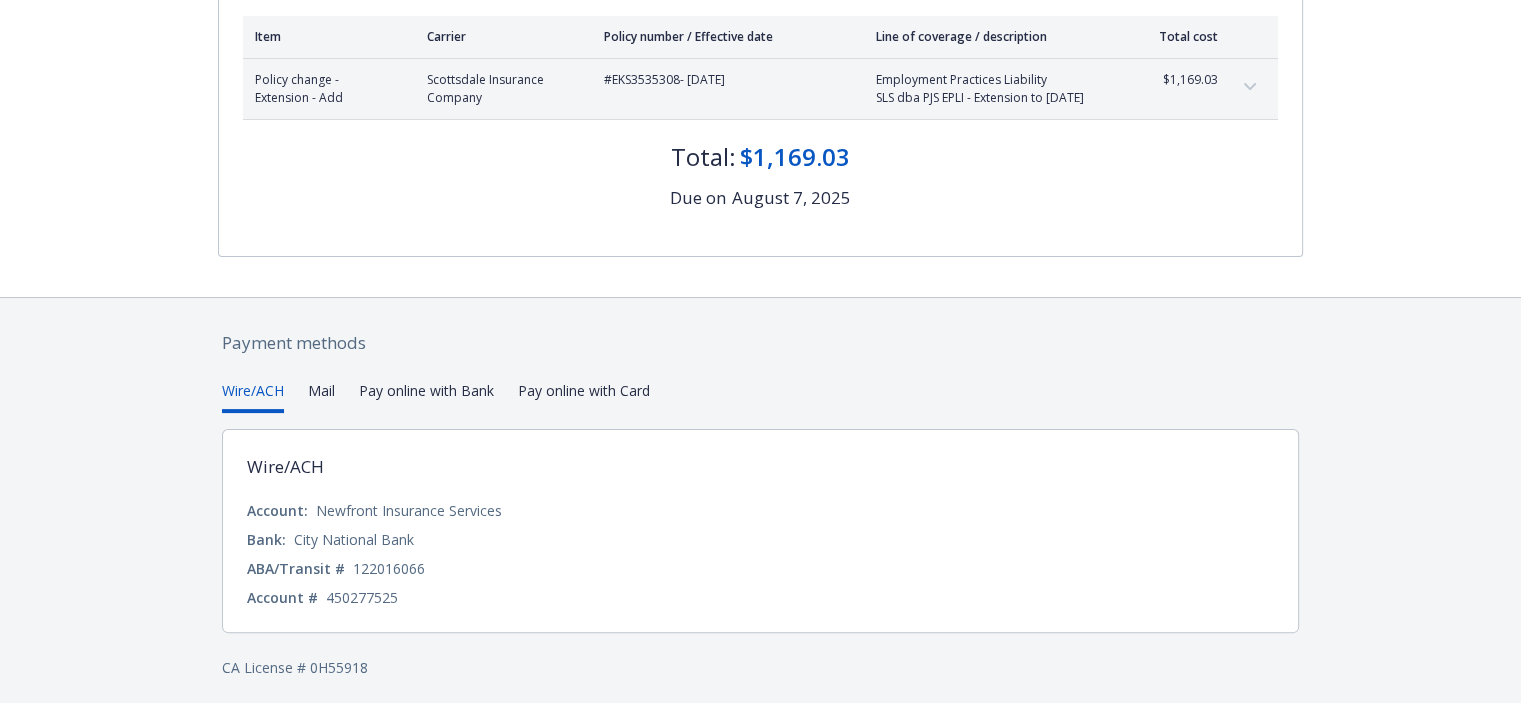 scroll, scrollTop: 325, scrollLeft: 0, axis: vertical 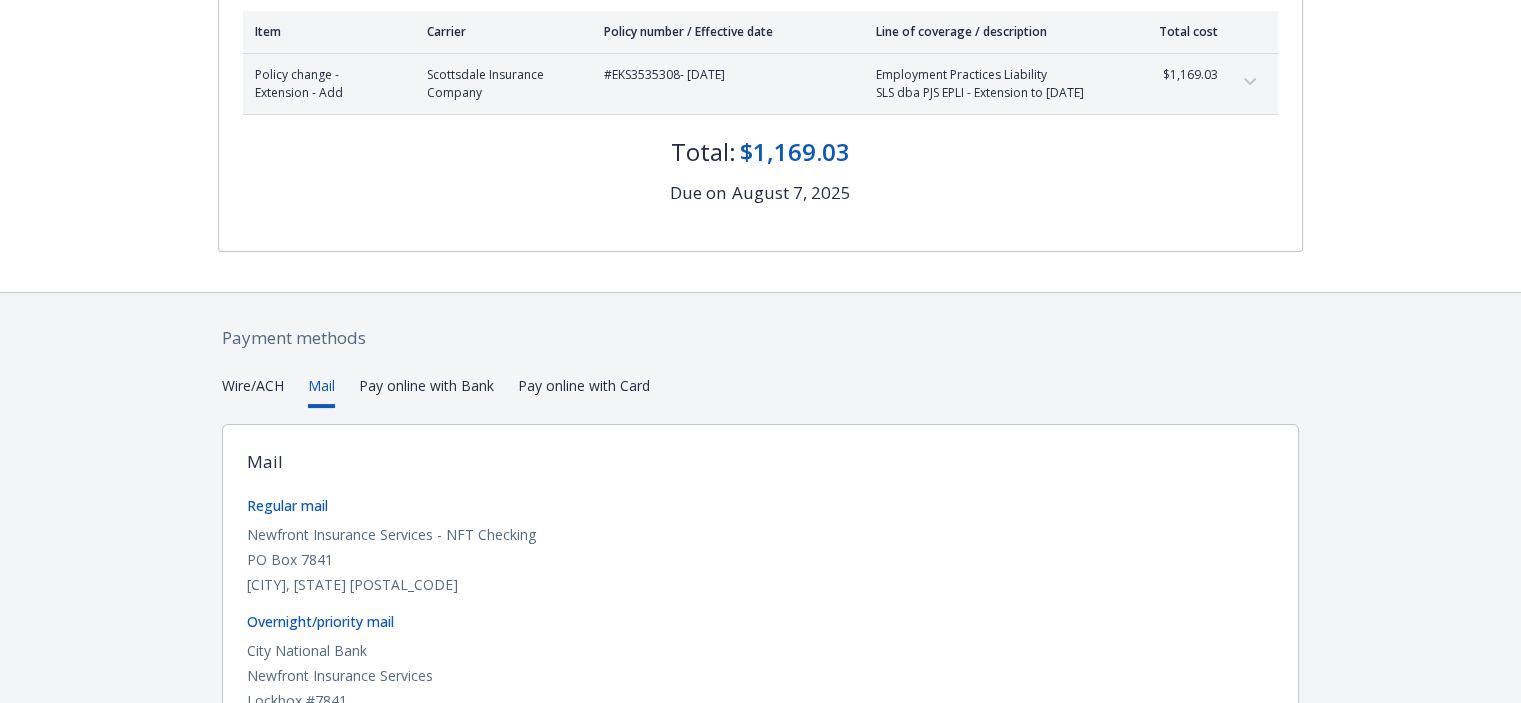 click on "Mail" at bounding box center [321, 391] 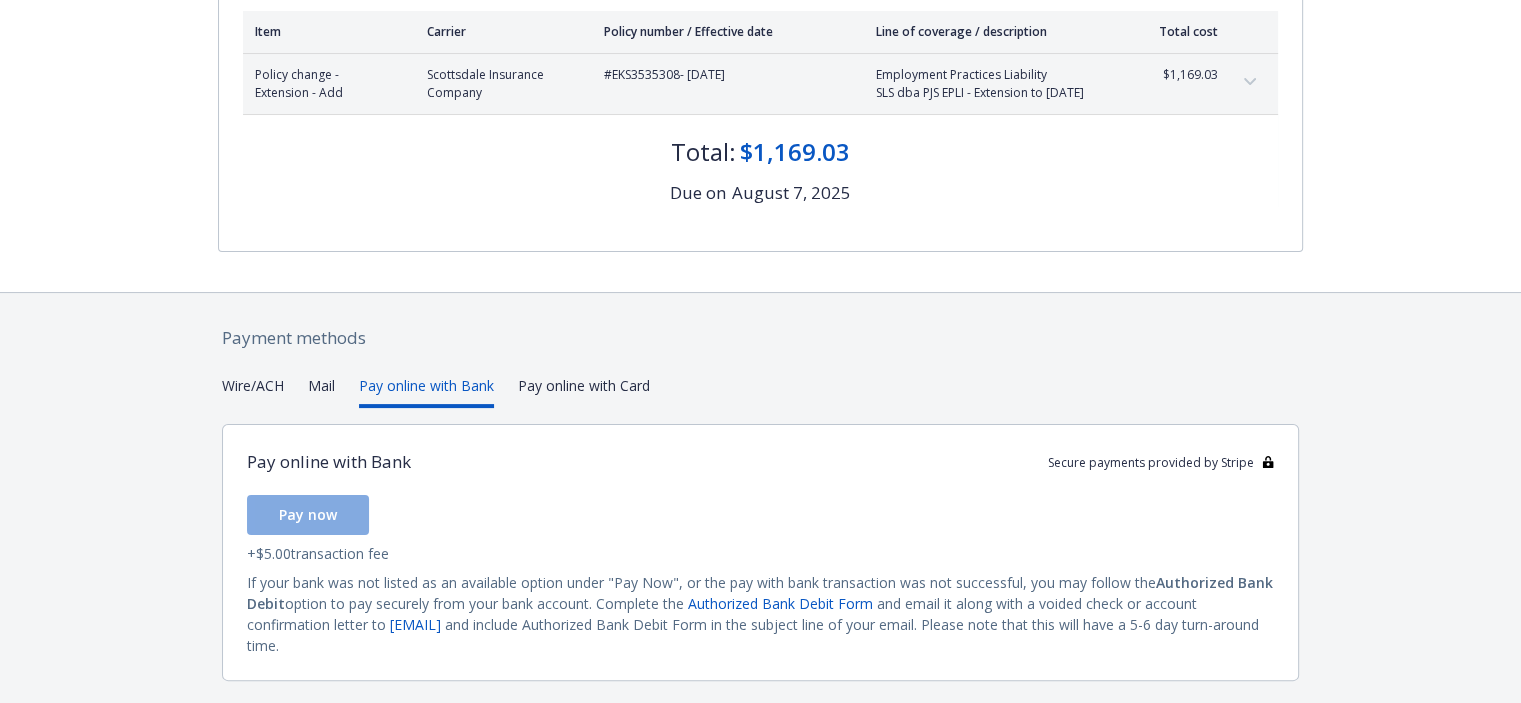 click on "Pay online with Bank" at bounding box center (426, 391) 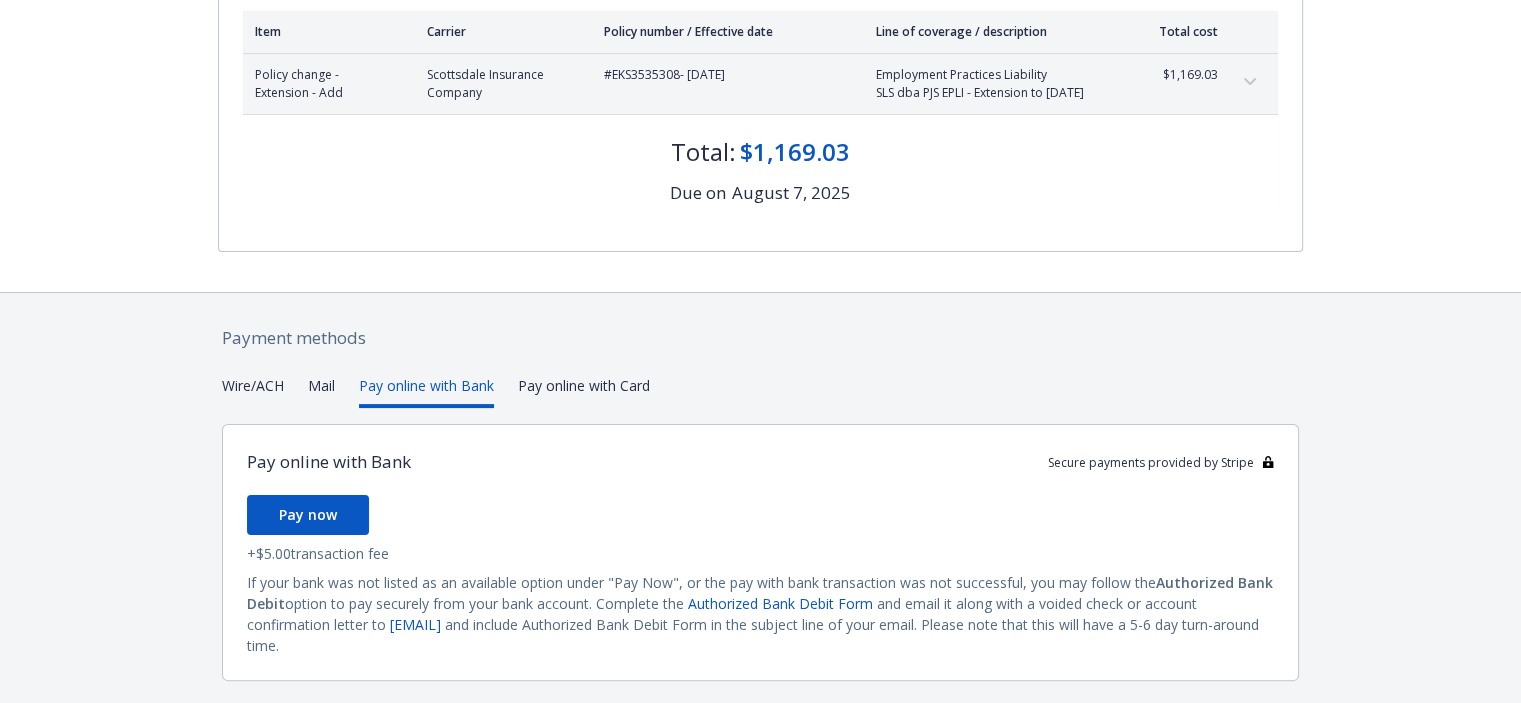 scroll, scrollTop: 287, scrollLeft: 0, axis: vertical 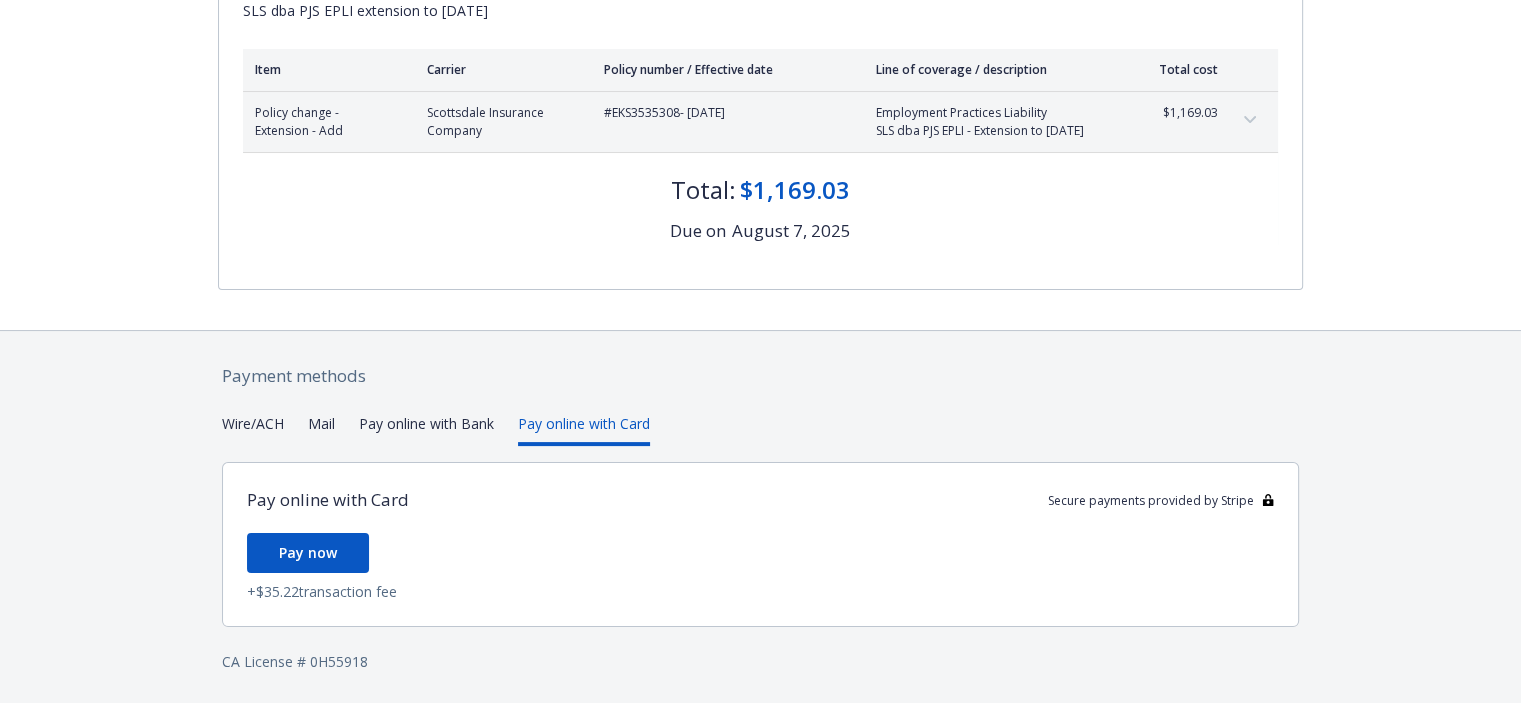 click on "Payment methods Wire/ACH Mail Pay online with Bank Pay online with Card Pay online with Card Secure payments provided by Stripe Pay now + $35.22  transaction fee CA License # [LICENSE_NUMBER]" at bounding box center (760, 518) 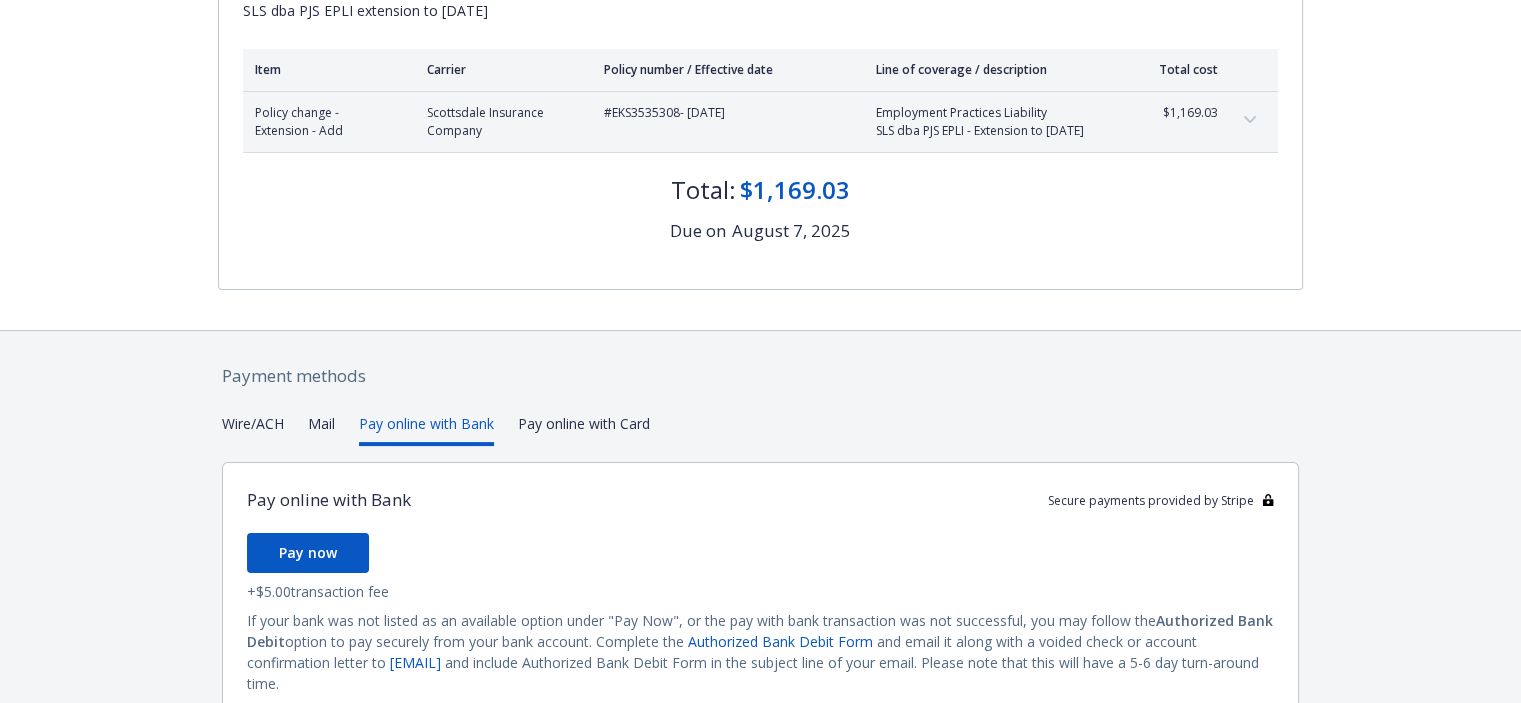 click on "Pay online with Bank" at bounding box center [426, 429] 